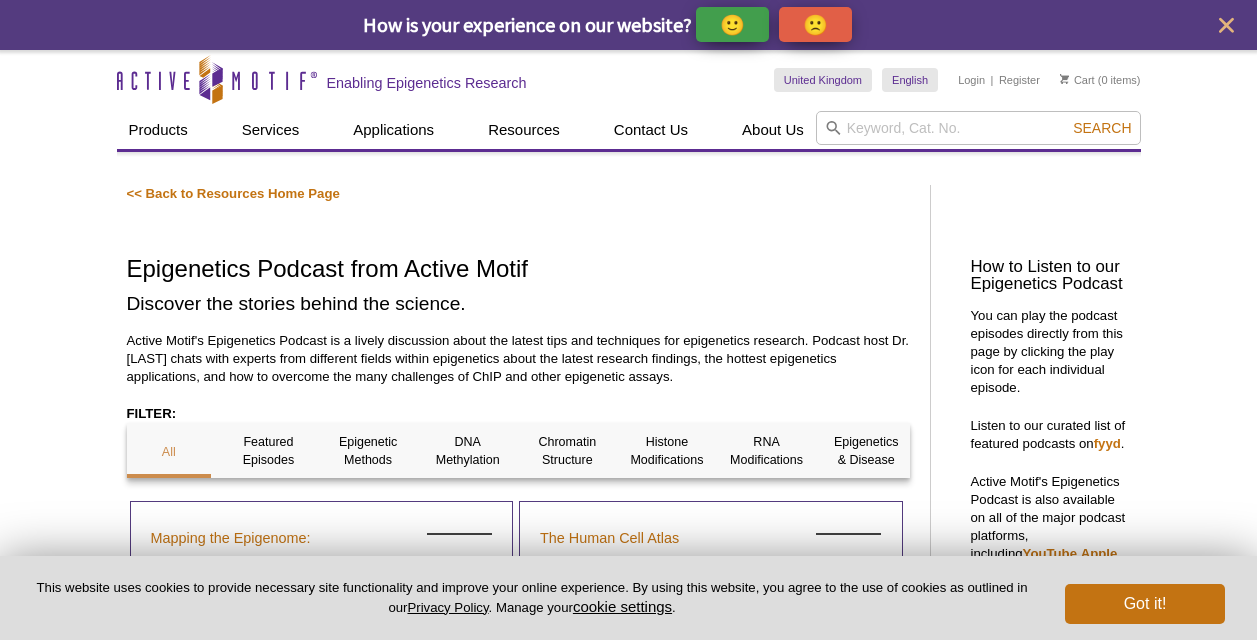 scroll, scrollTop: 0, scrollLeft: 0, axis: both 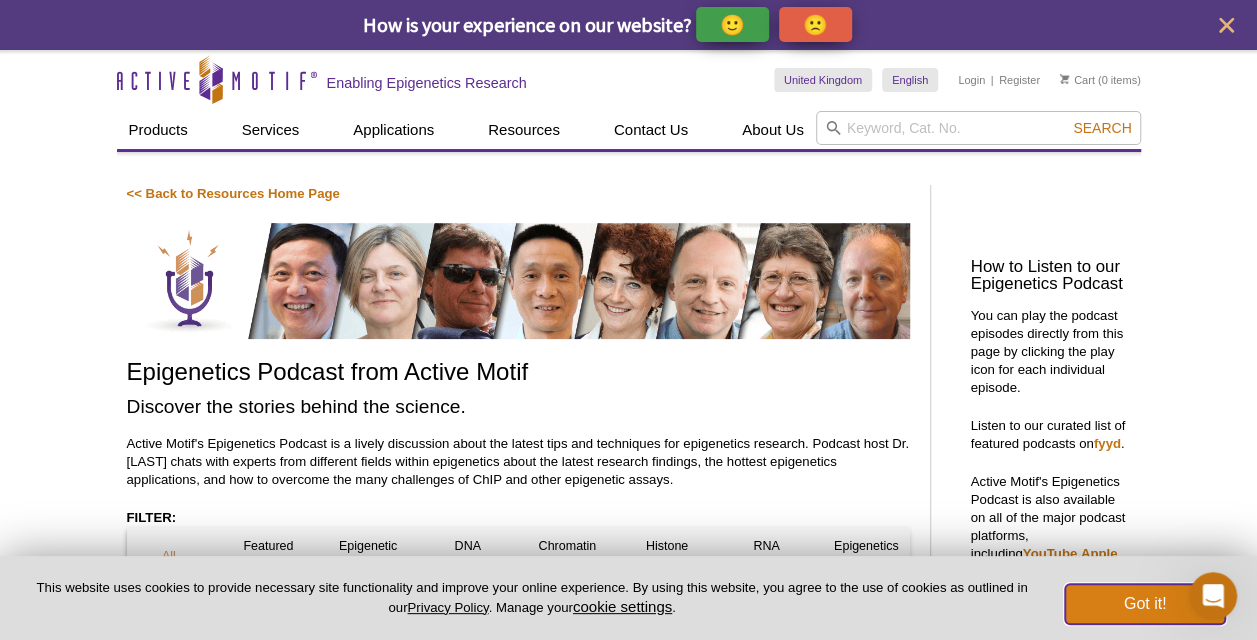 click on "Got it!" at bounding box center (1145, 604) 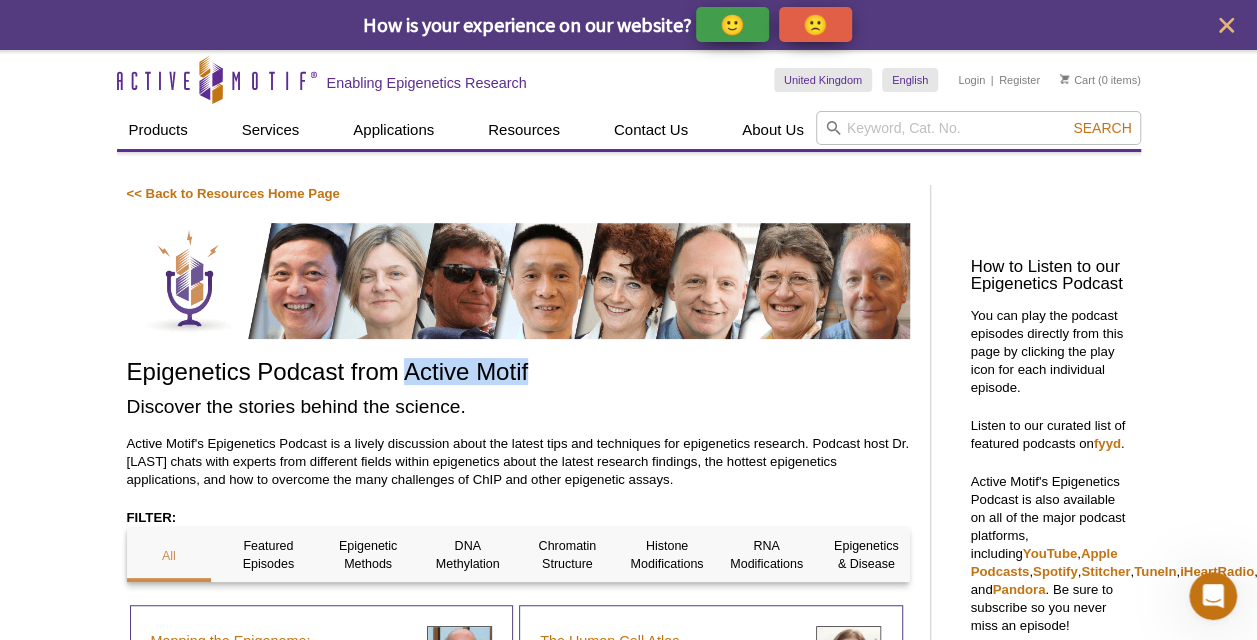 drag, startPoint x: 537, startPoint y: 371, endPoint x: 401, endPoint y: 376, distance: 136.09187 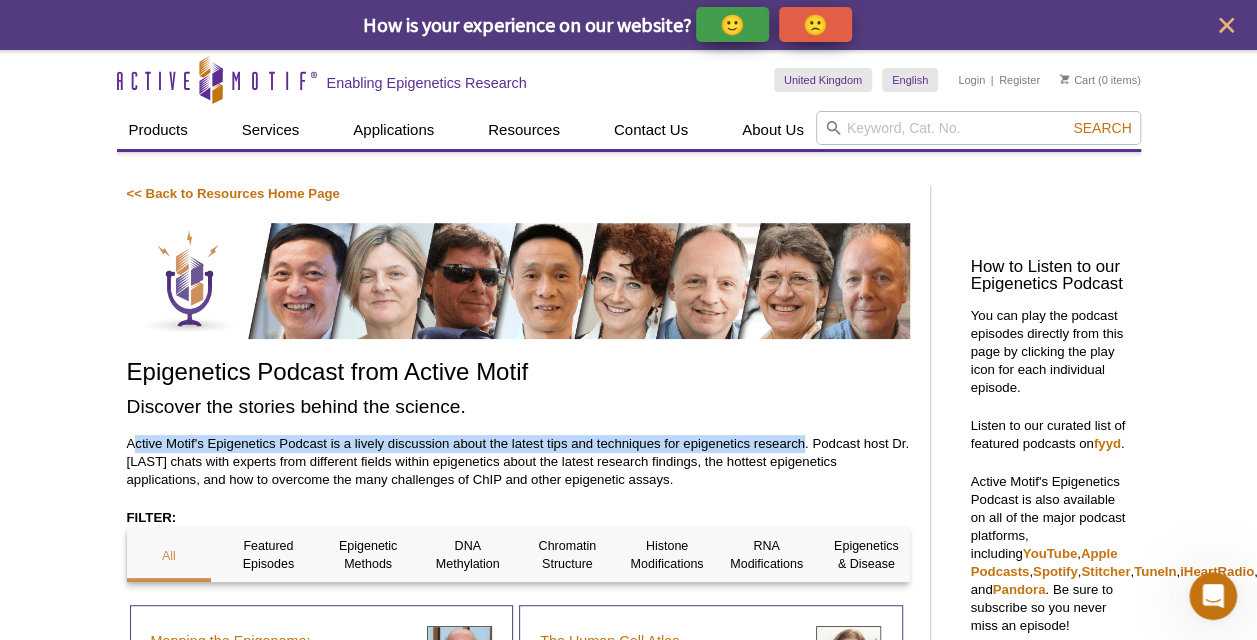 drag, startPoint x: 131, startPoint y: 442, endPoint x: 805, endPoint y: 450, distance: 674.0475 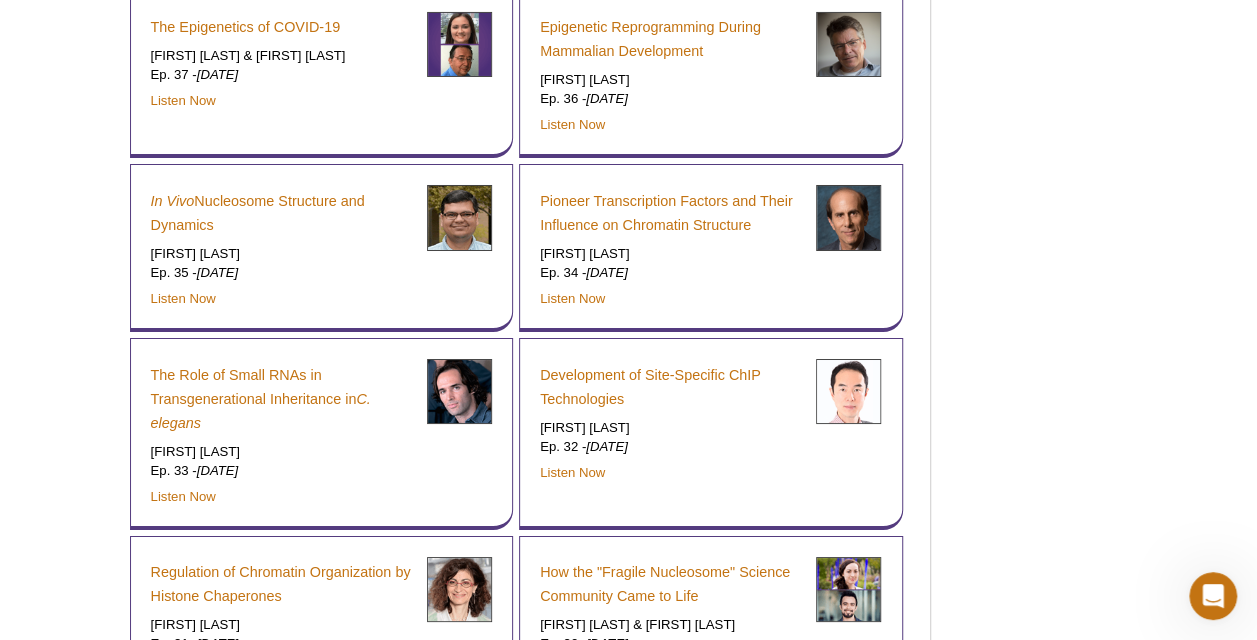 scroll, scrollTop: 11400, scrollLeft: 0, axis: vertical 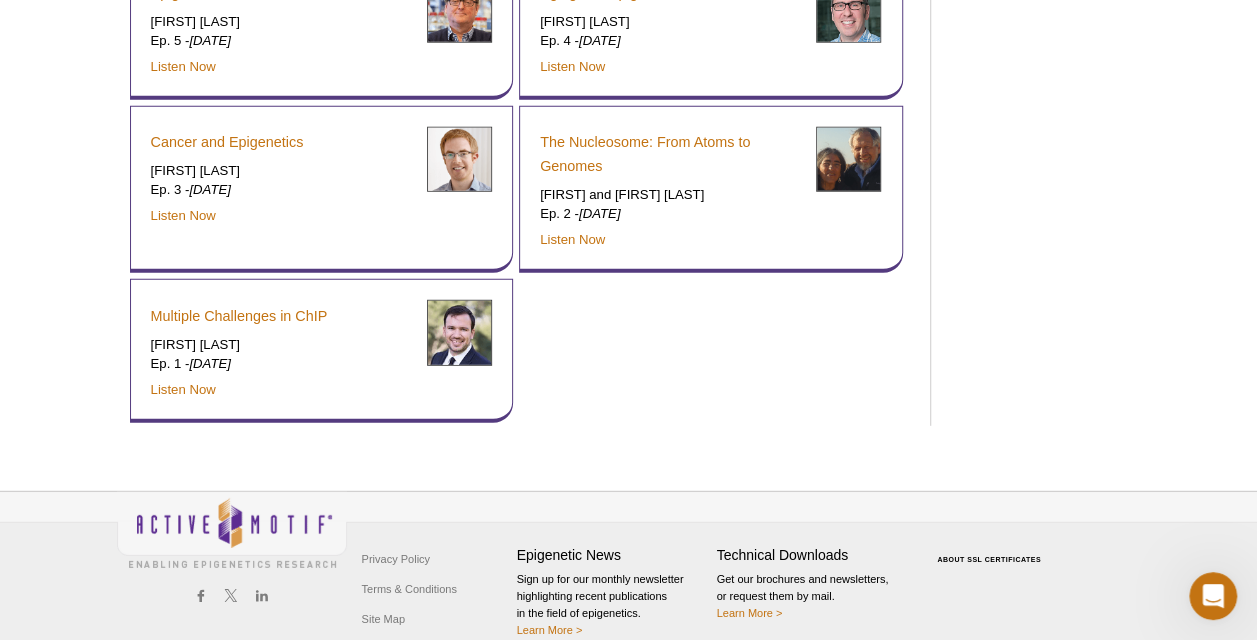 drag, startPoint x: 1264, startPoint y: 496, endPoint x: 32, endPoint y: 24, distance: 1319.321 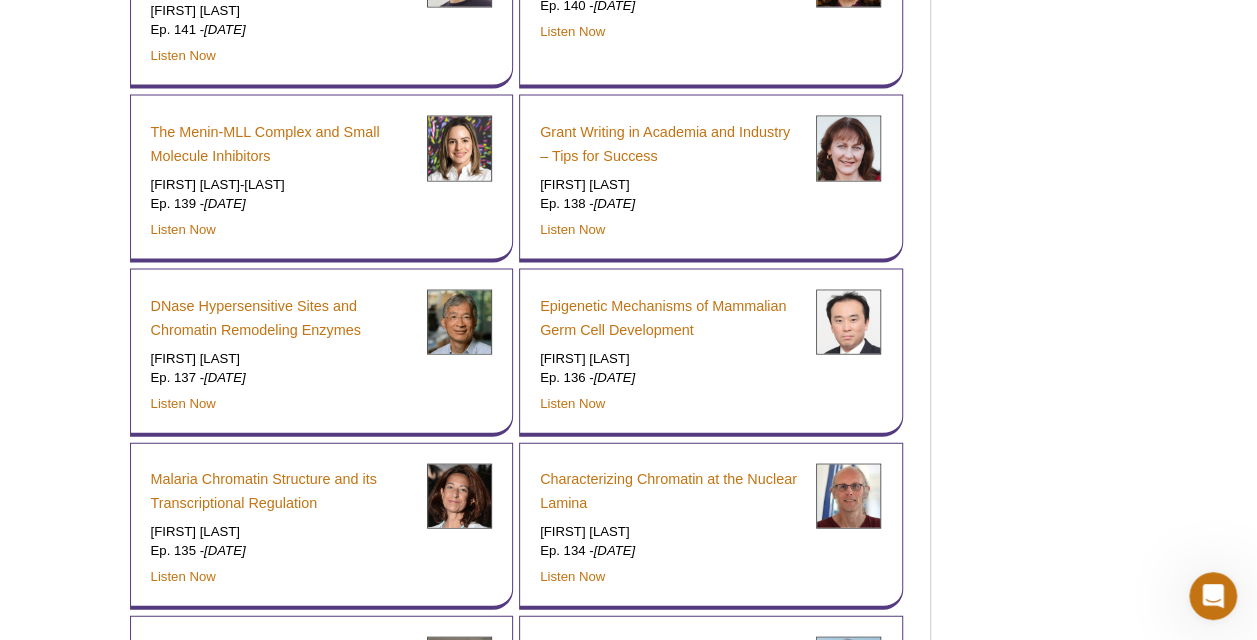 scroll, scrollTop: 0, scrollLeft: 0, axis: both 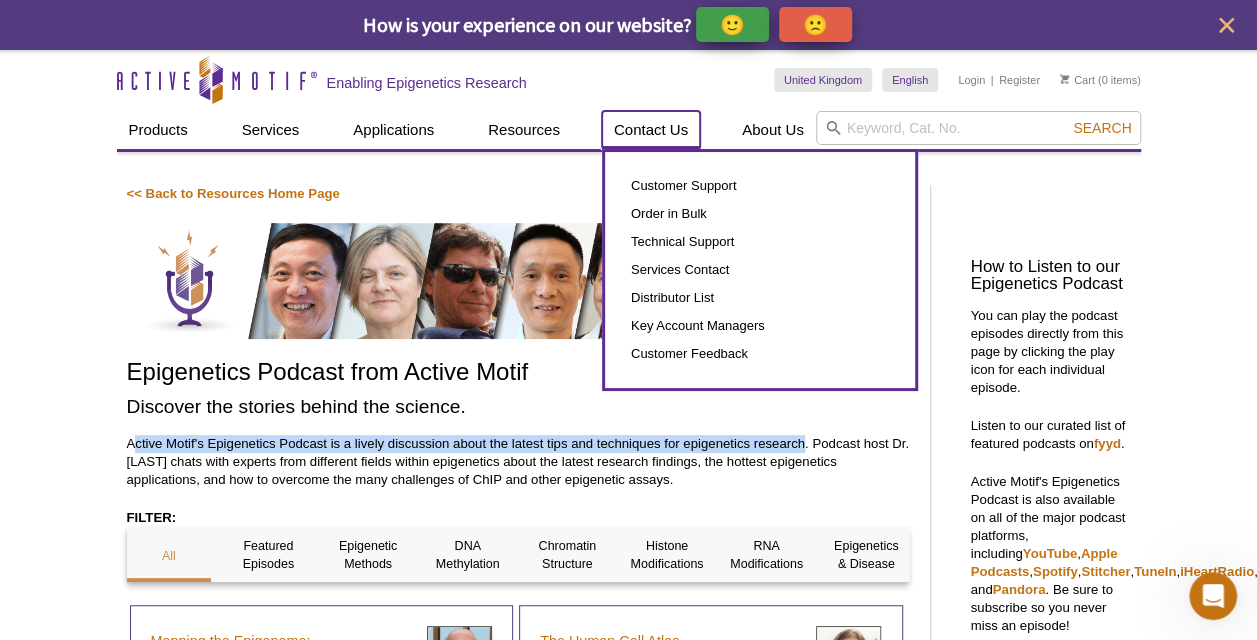 click on "Contact Us" at bounding box center (651, 130) 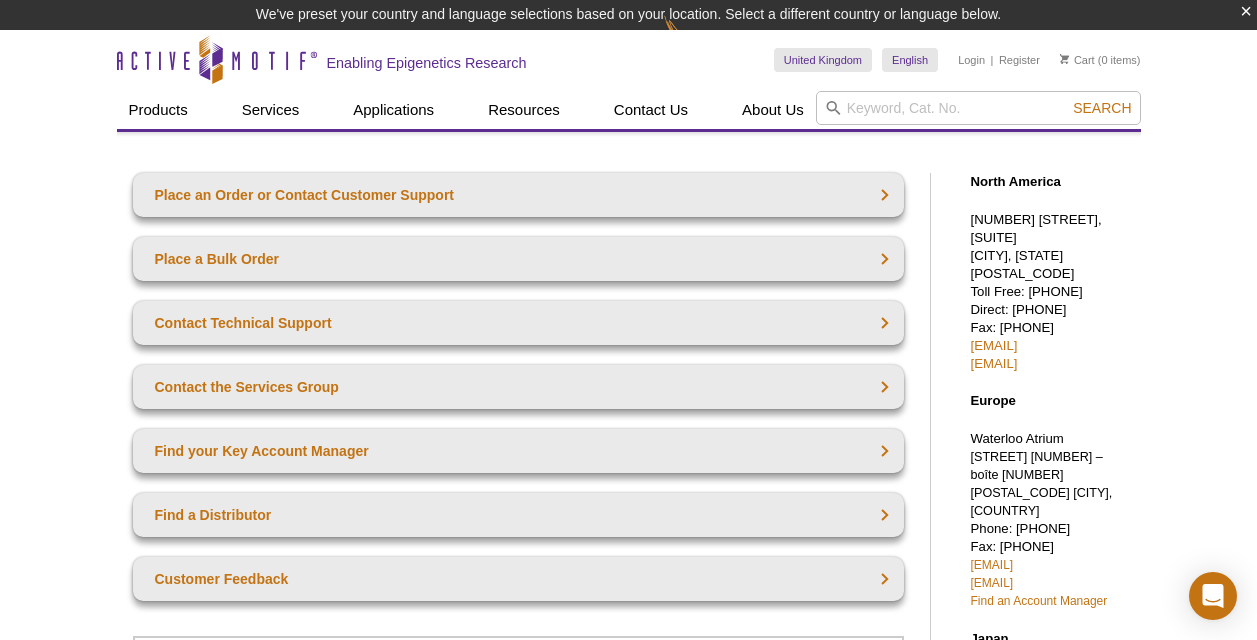 scroll, scrollTop: 0, scrollLeft: 0, axis: both 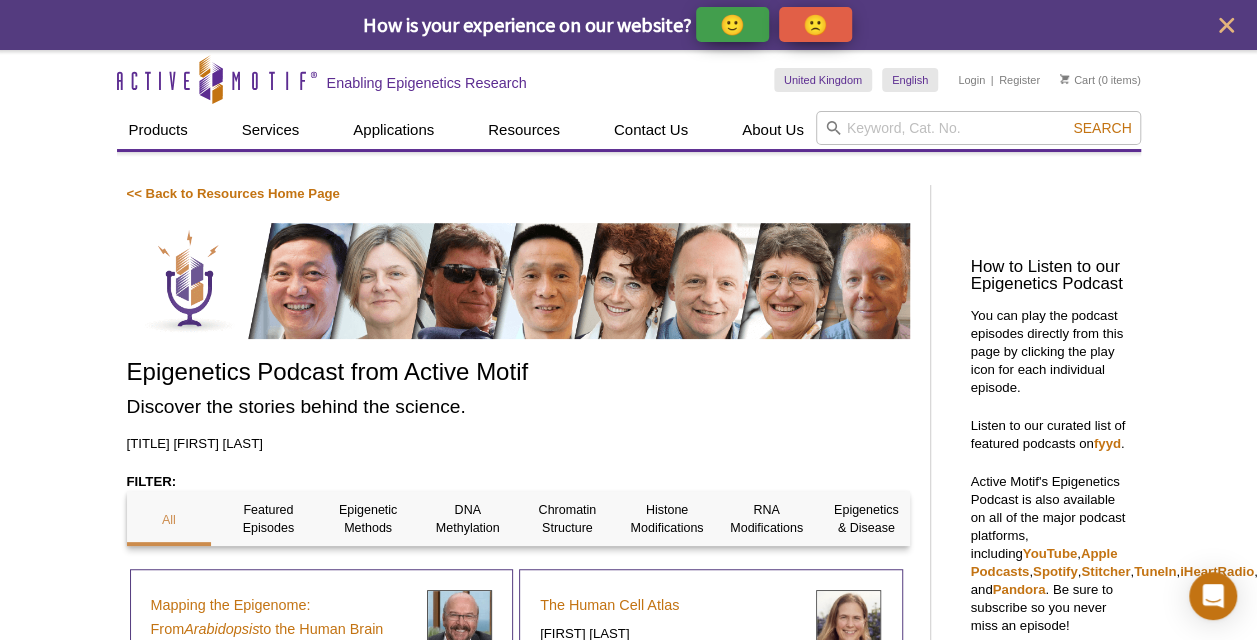 drag, startPoint x: 891, startPoint y: 473, endPoint x: 214, endPoint y: 455, distance: 677.23926 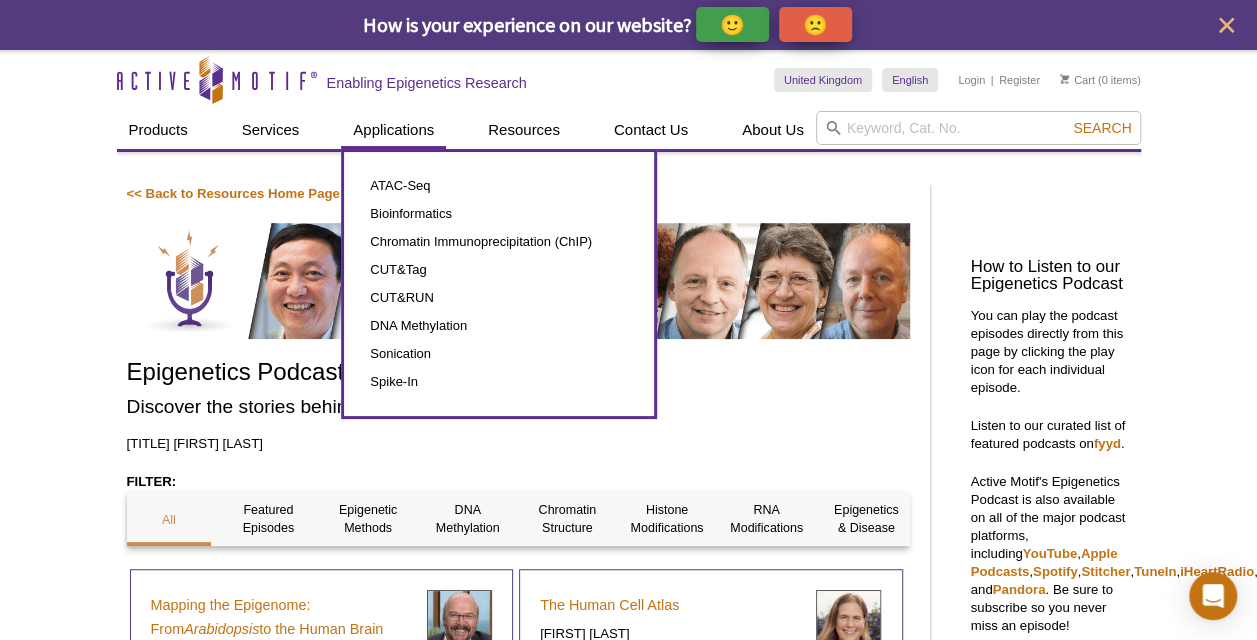 copy on "Dr. Stefan Dillinger" 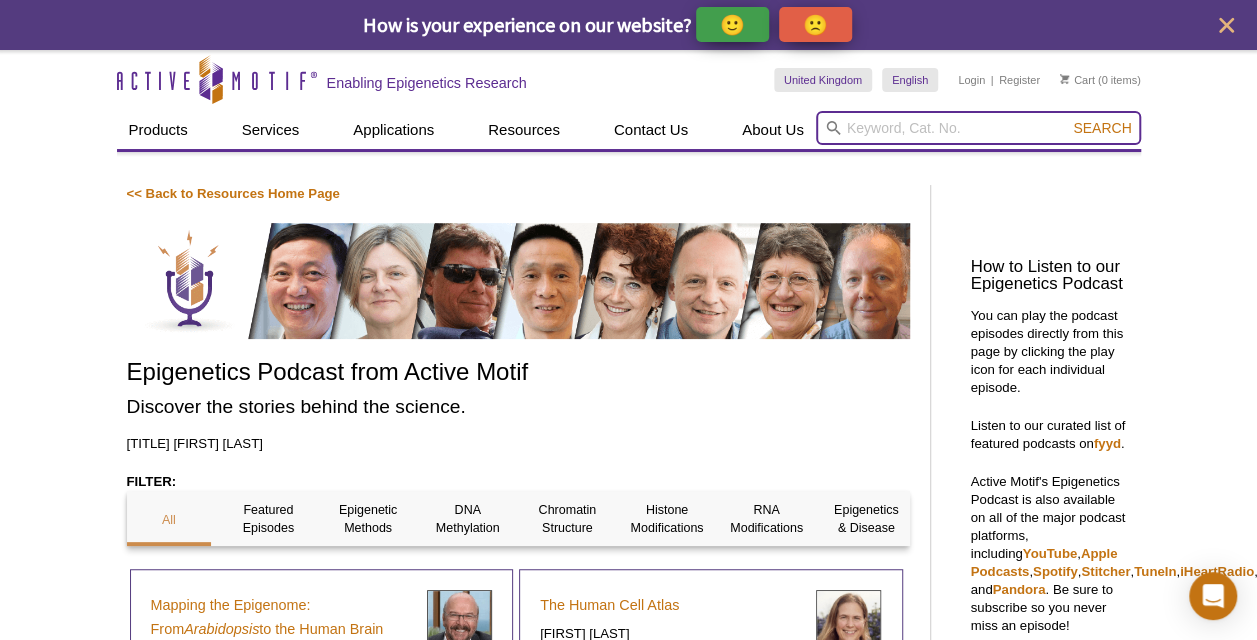 click at bounding box center (978, 128) 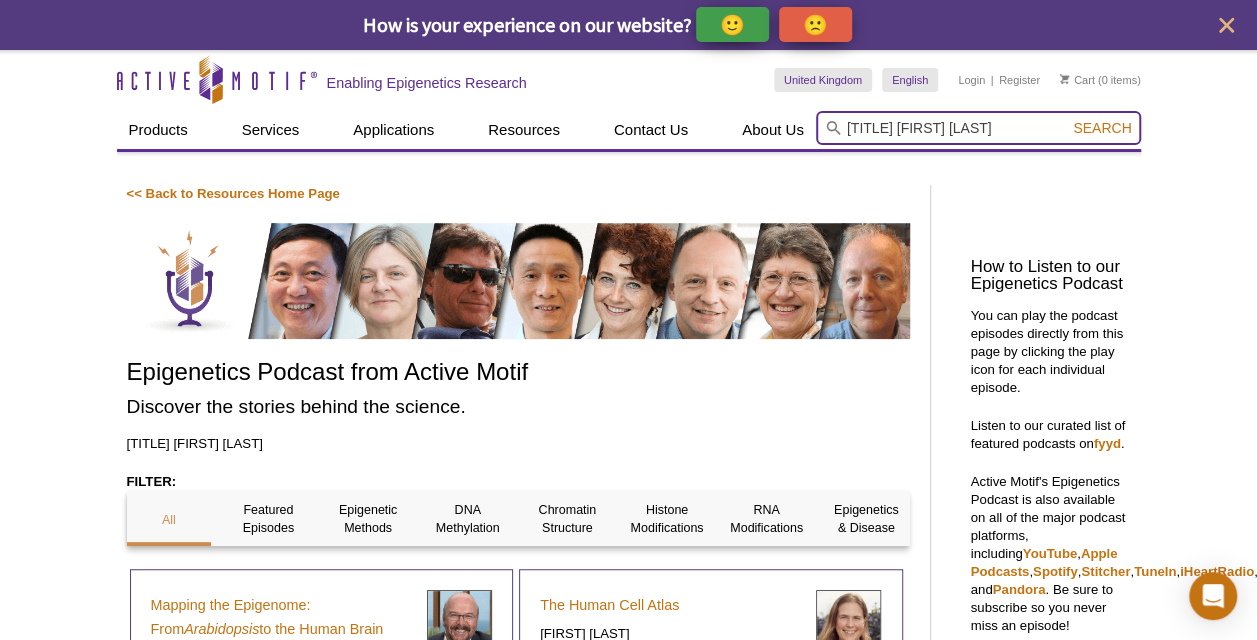 type on "Dr. Stefan Dillinger" 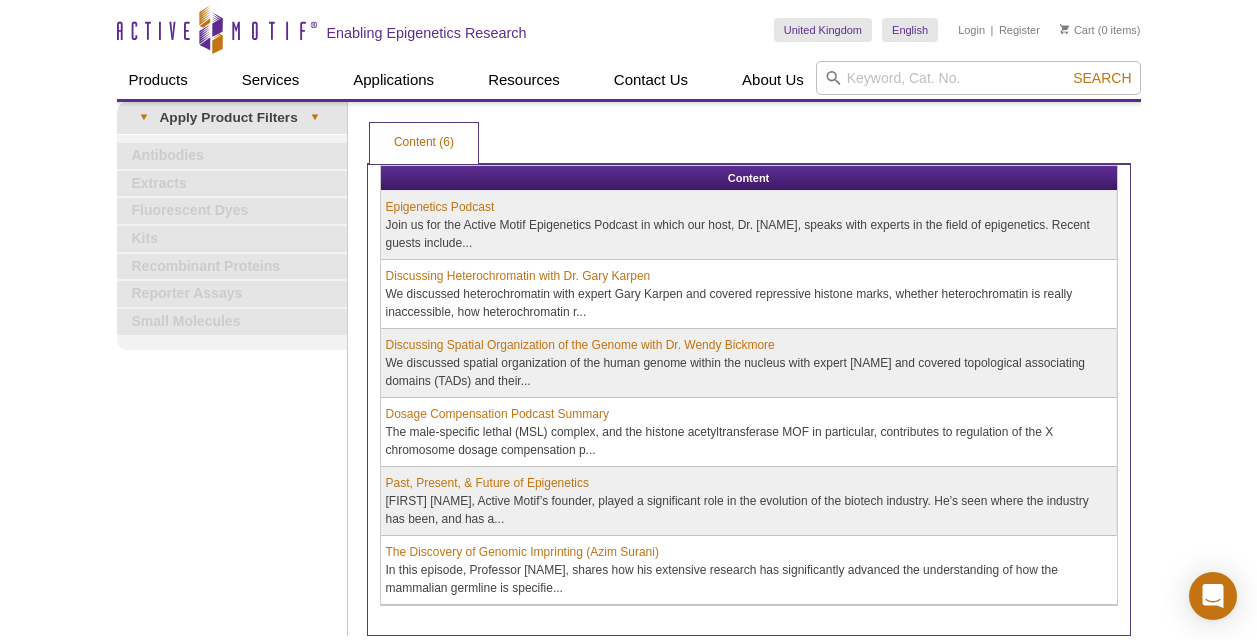 scroll, scrollTop: 0, scrollLeft: 0, axis: both 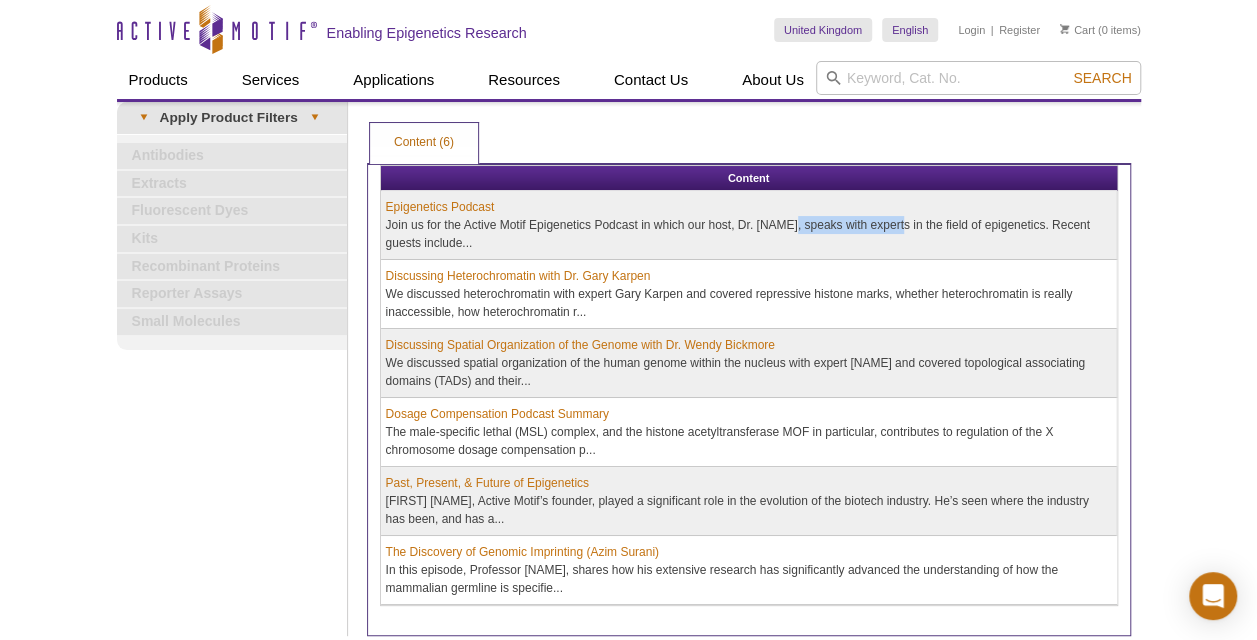 drag, startPoint x: 735, startPoint y: 222, endPoint x: 836, endPoint y: 228, distance: 101.17806 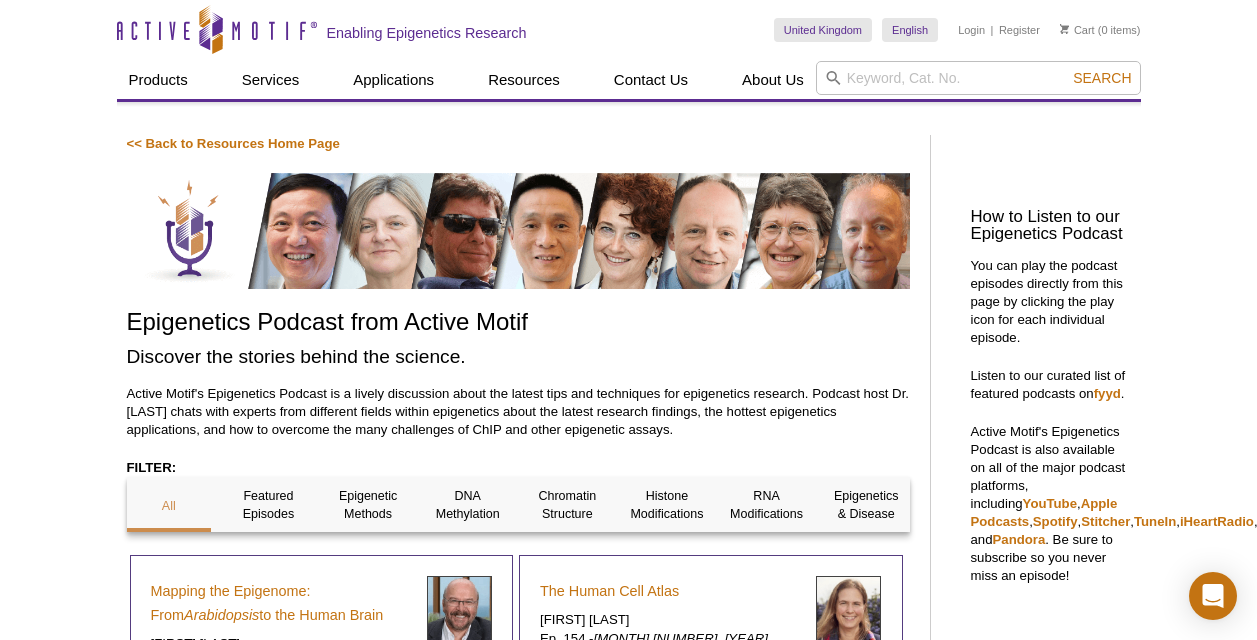 scroll, scrollTop: 0, scrollLeft: 0, axis: both 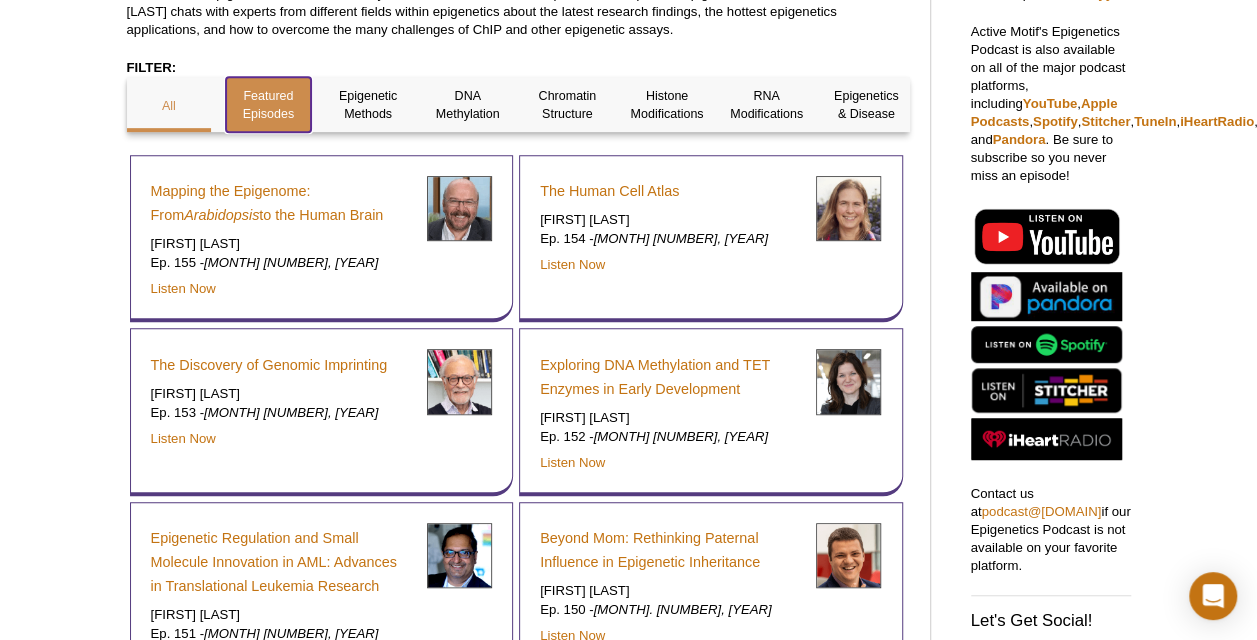 click on "Featured
Episodes" at bounding box center [268, 105] 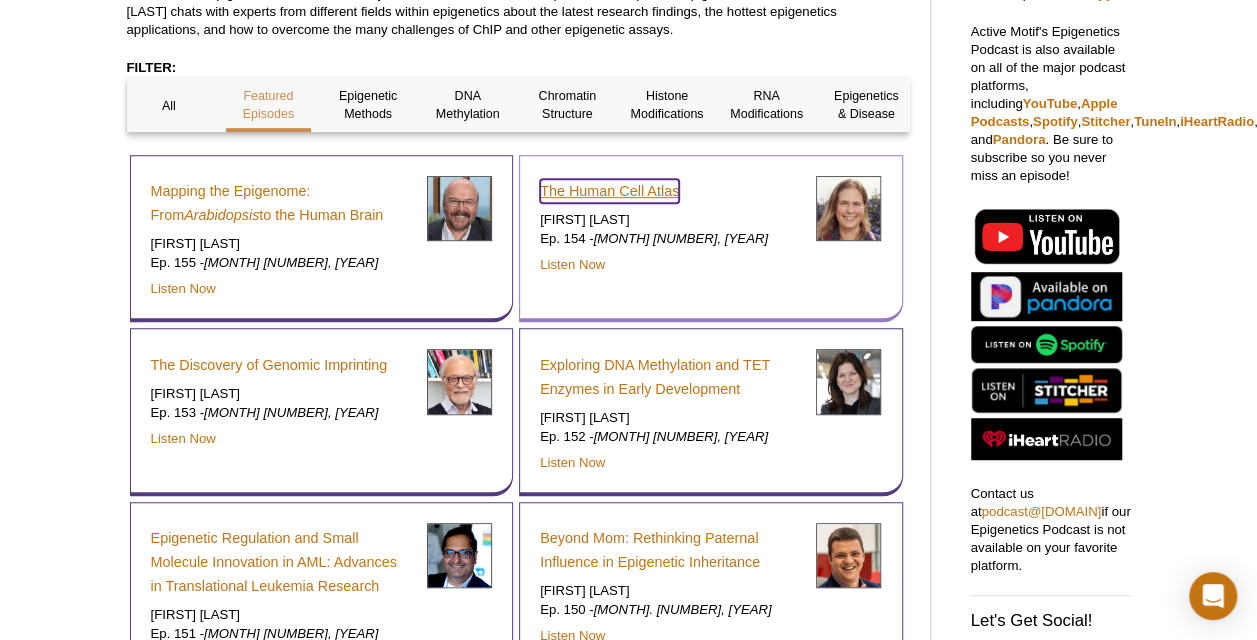 click on "The Human Cell Atlas" at bounding box center [609, 191] 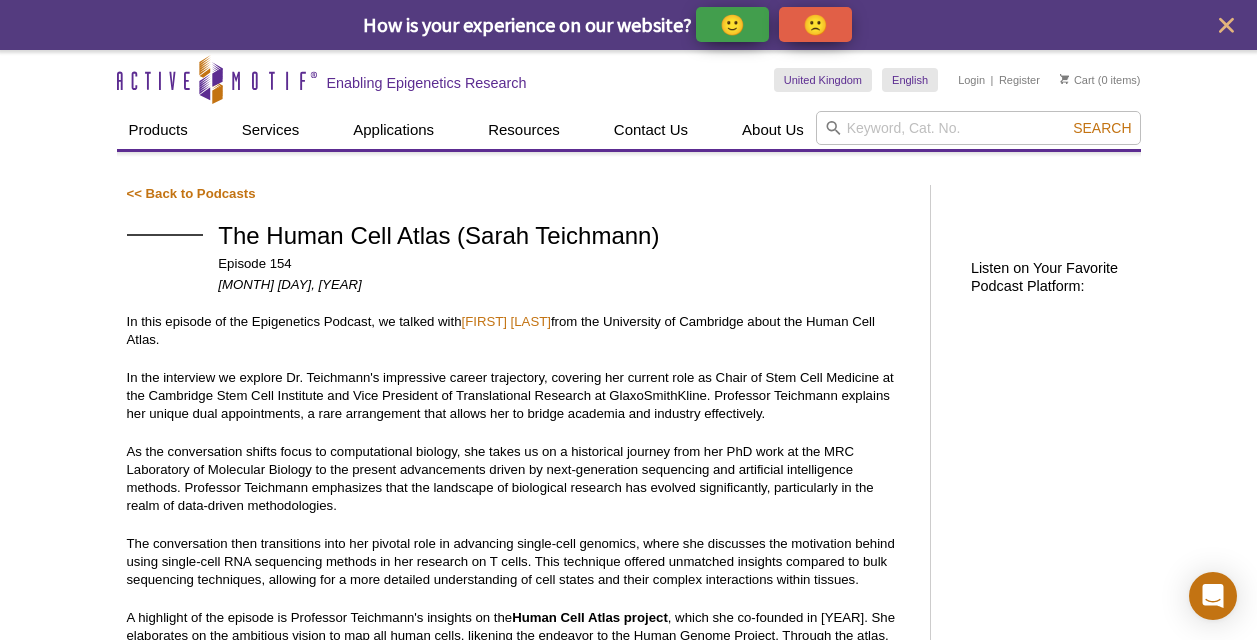 scroll, scrollTop: 0, scrollLeft: 0, axis: both 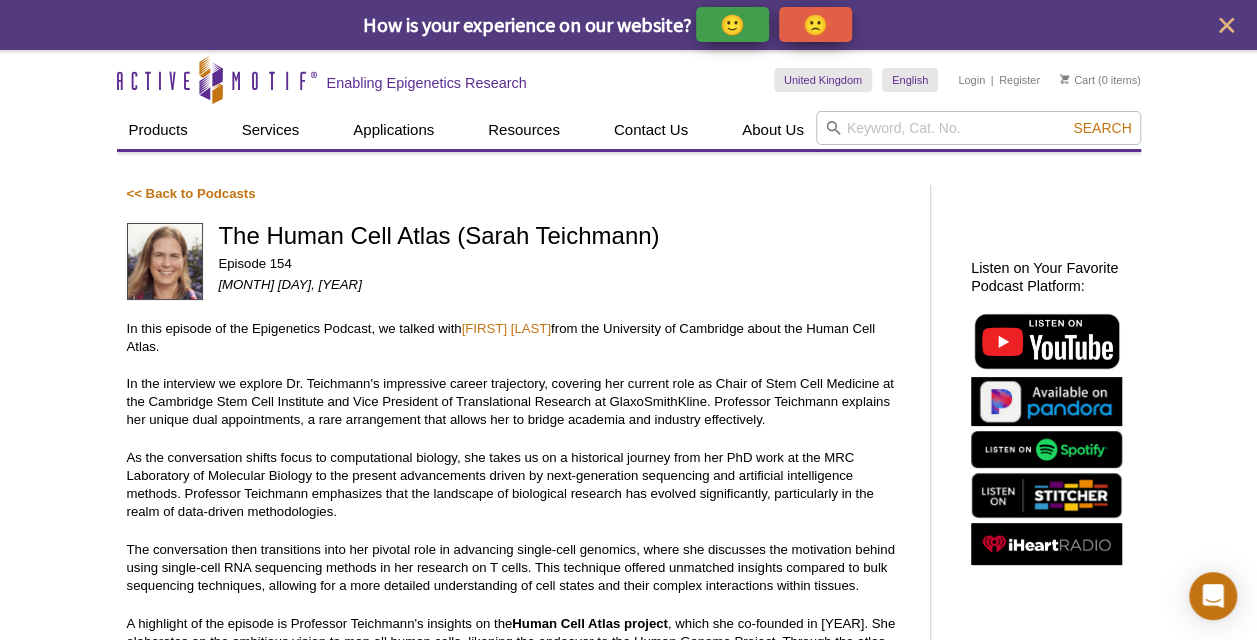 click on "As the conversation shifts focus to computational biology, she takes us on a historical journey from her PhD work at the MRC Laboratory of Molecular Biology to the present advancements driven by next-generation sequencing and artificial intelligence methods. Professor Teichmann emphasizes that the landscape of biological research has evolved significantly, particularly in the realm of data-driven methodologies." at bounding box center (518, 485) 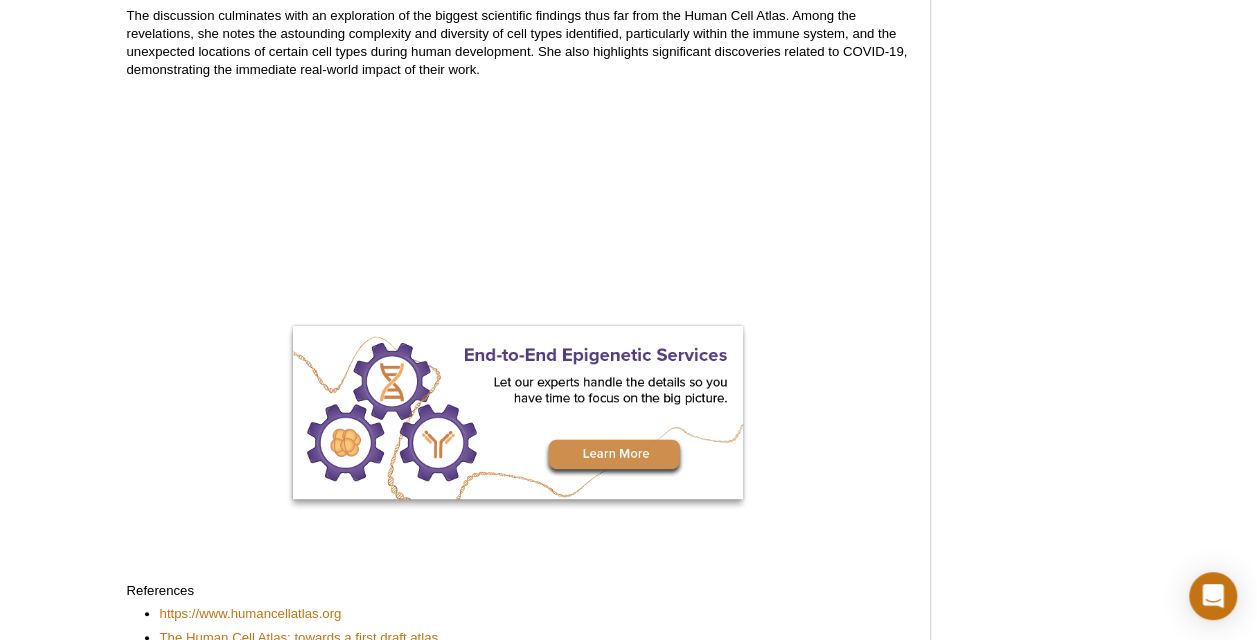 scroll, scrollTop: 1103, scrollLeft: 0, axis: vertical 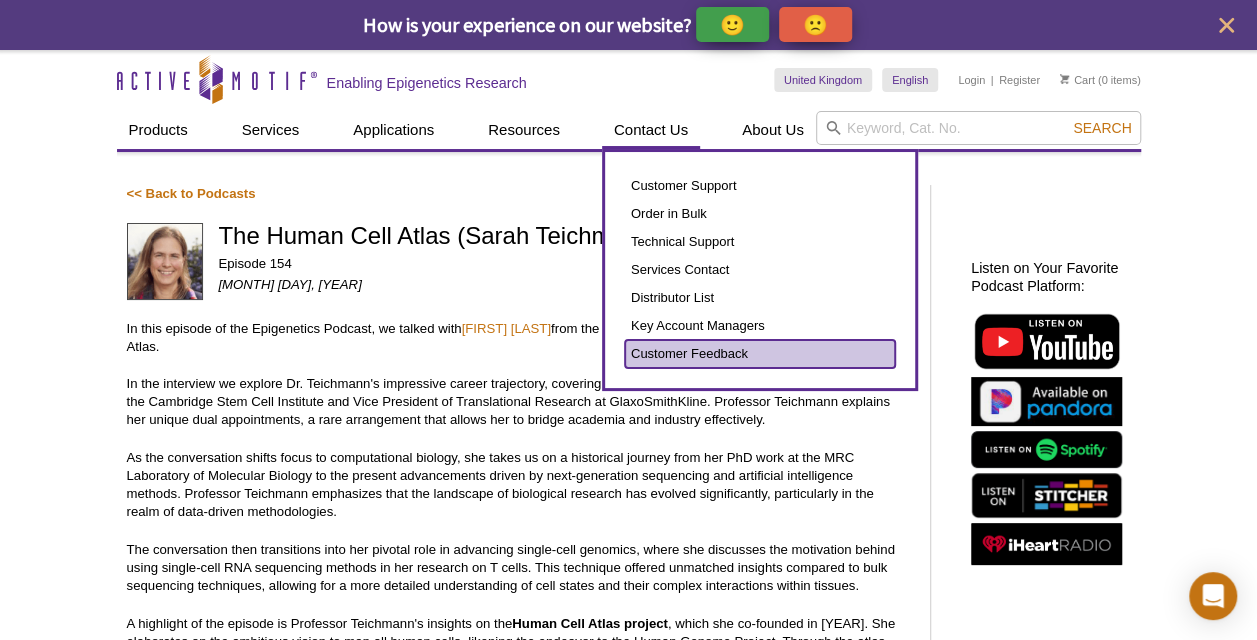 click on "Customer Feedback" at bounding box center [760, 354] 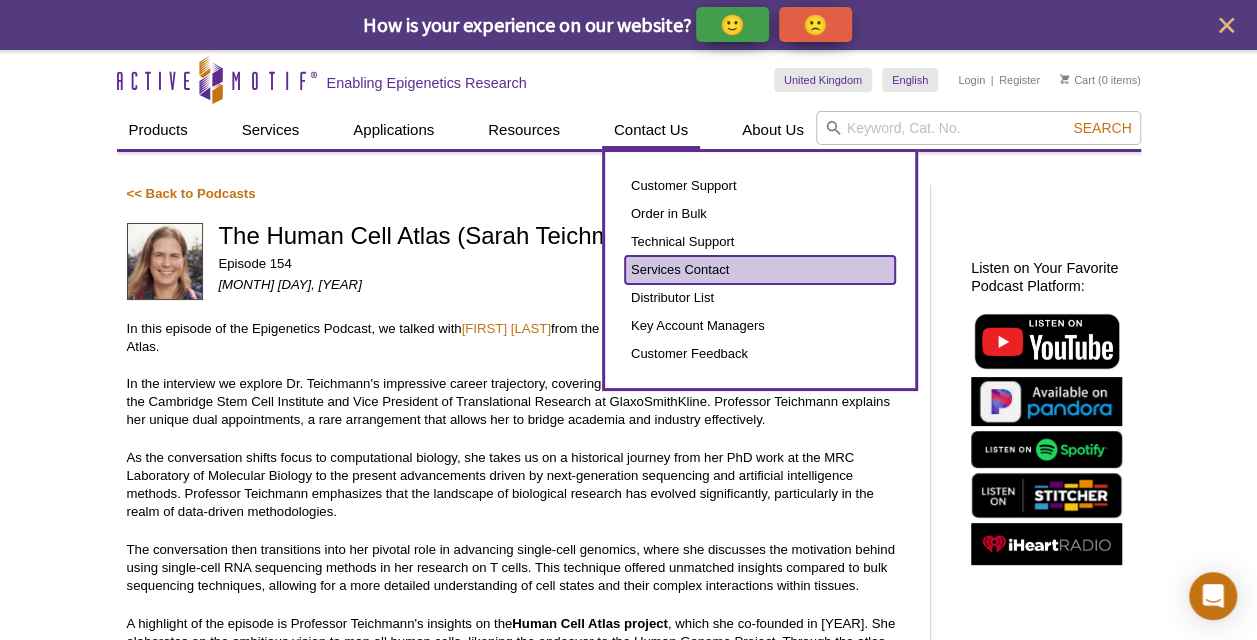 click on "Services Contact" at bounding box center (760, 270) 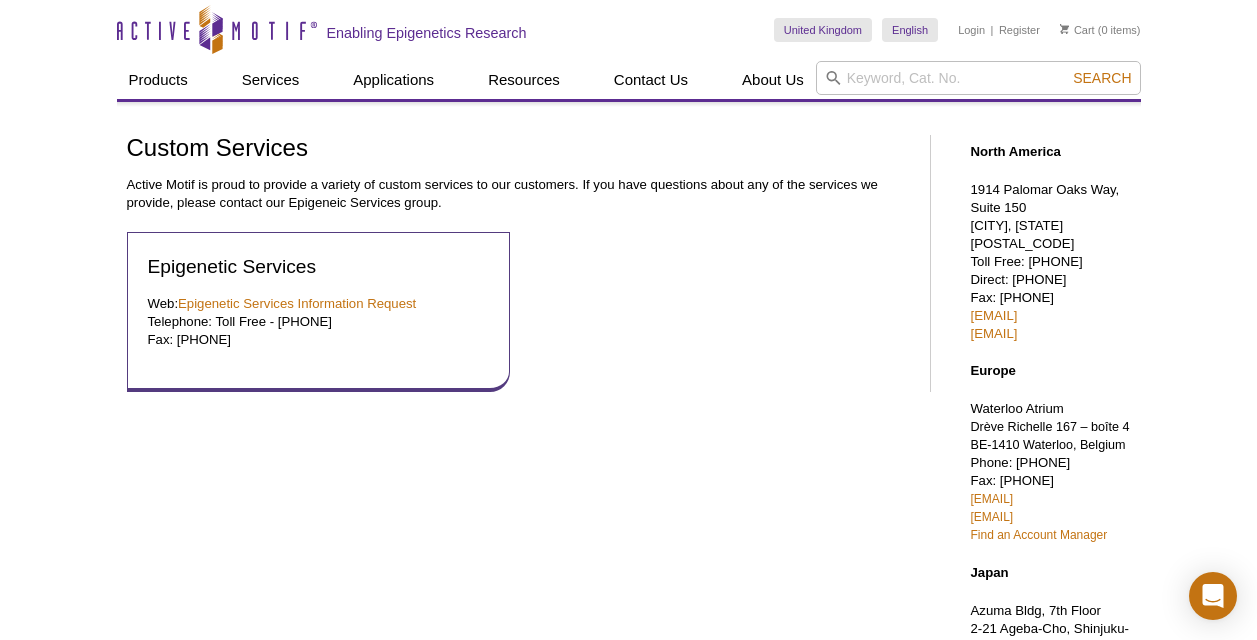 scroll, scrollTop: 0, scrollLeft: 0, axis: both 